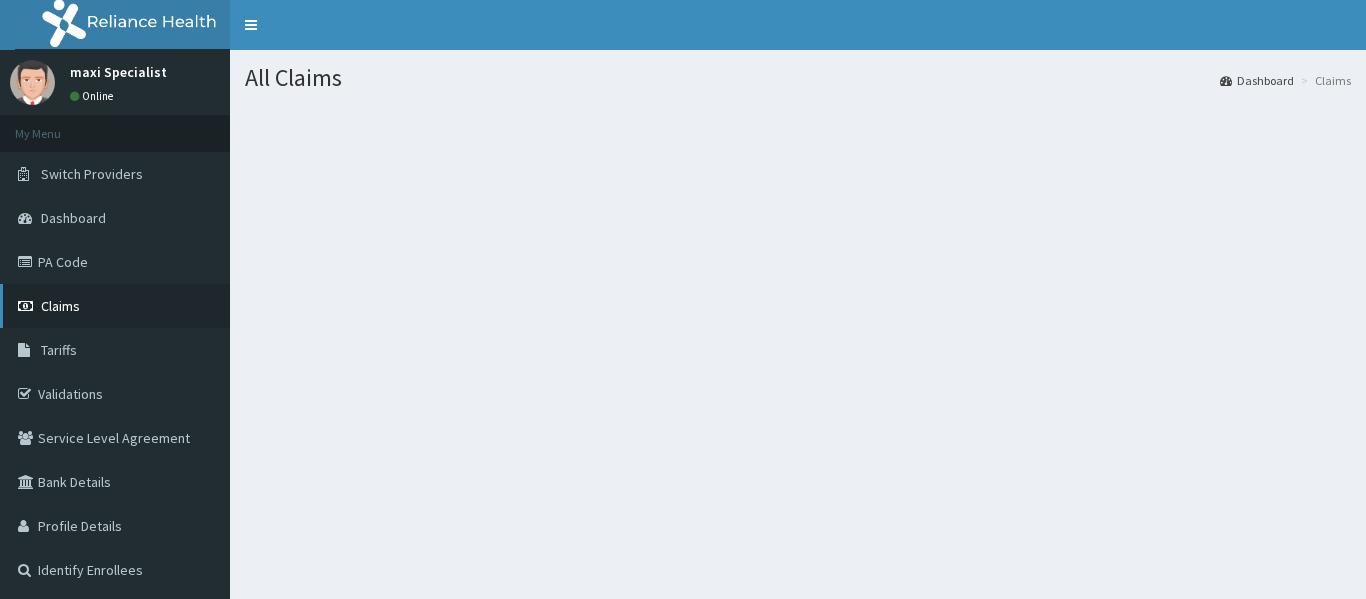 scroll, scrollTop: 0, scrollLeft: 0, axis: both 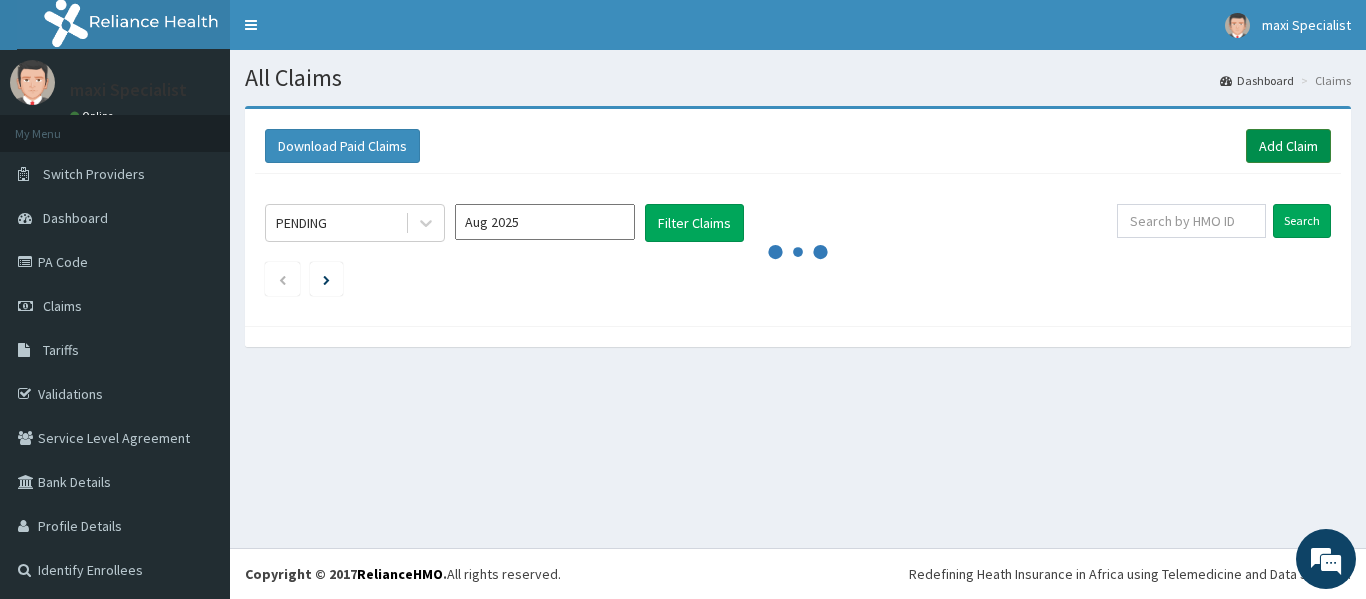 click on "Add Claim" at bounding box center (1288, 146) 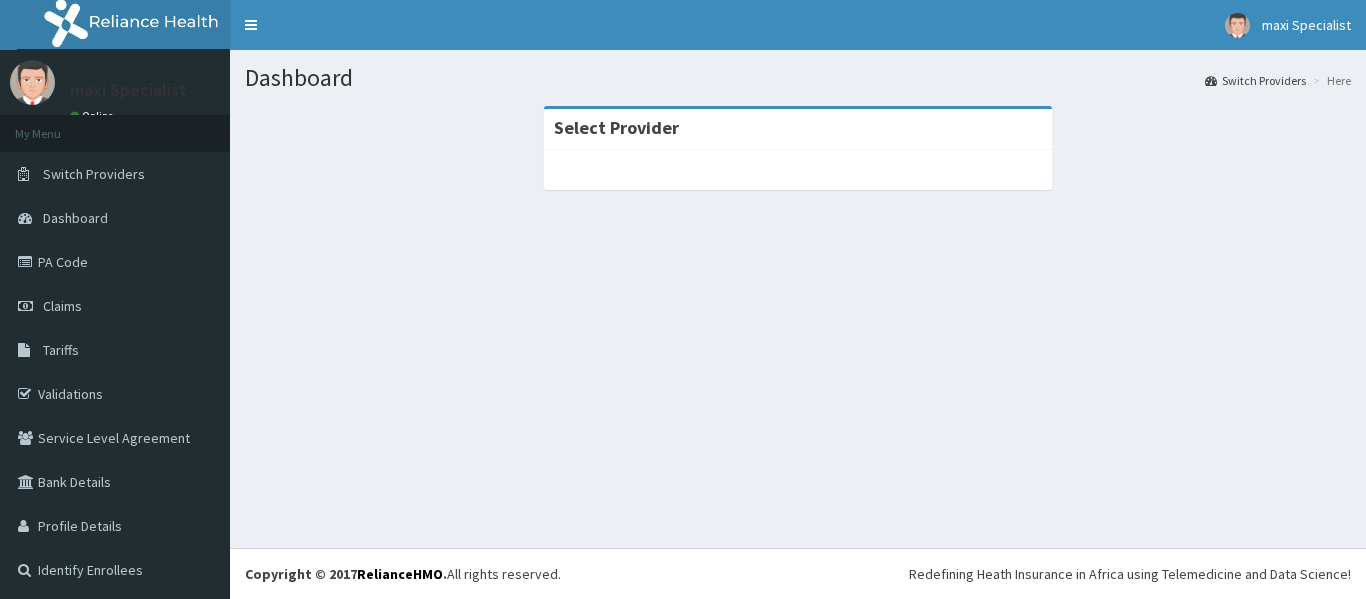 scroll, scrollTop: 0, scrollLeft: 0, axis: both 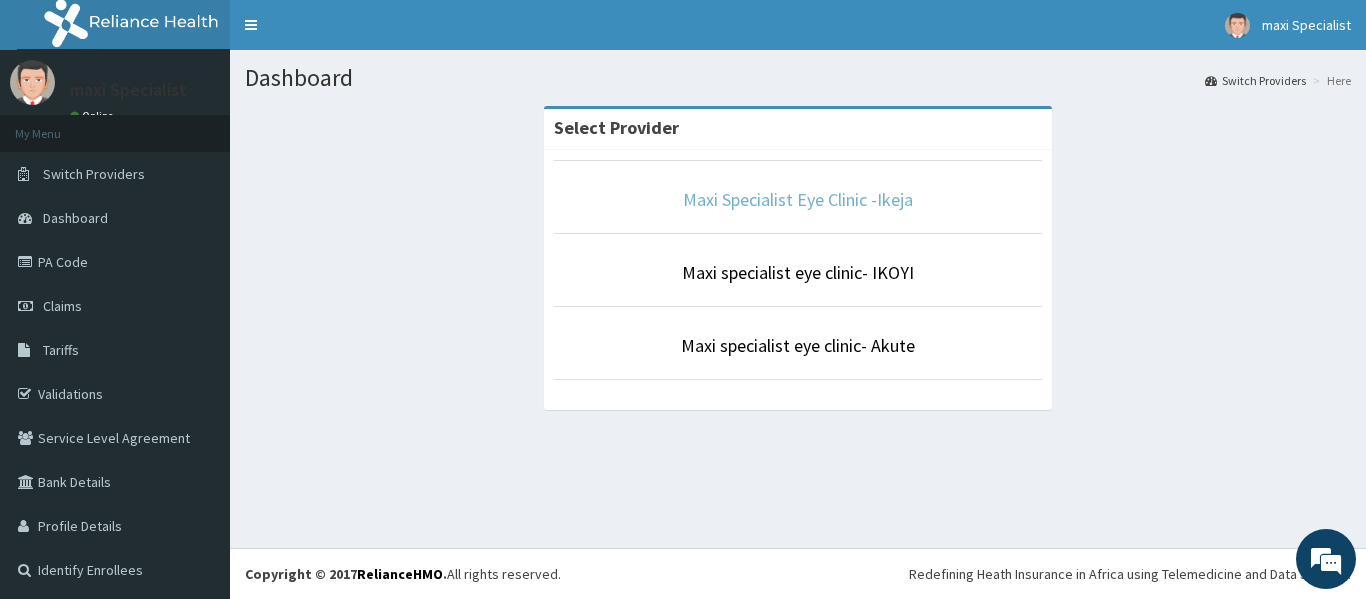 click on "Maxi Specialist Eye Clinic -Ikeja" at bounding box center [798, 199] 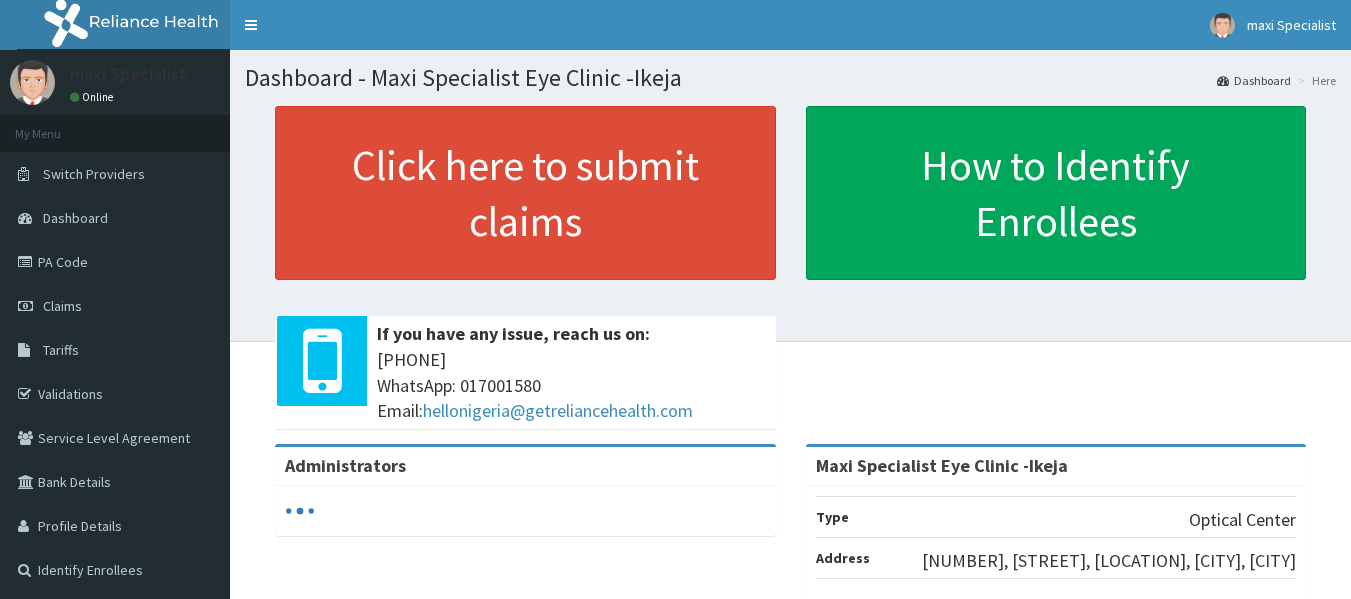 scroll, scrollTop: 0, scrollLeft: 0, axis: both 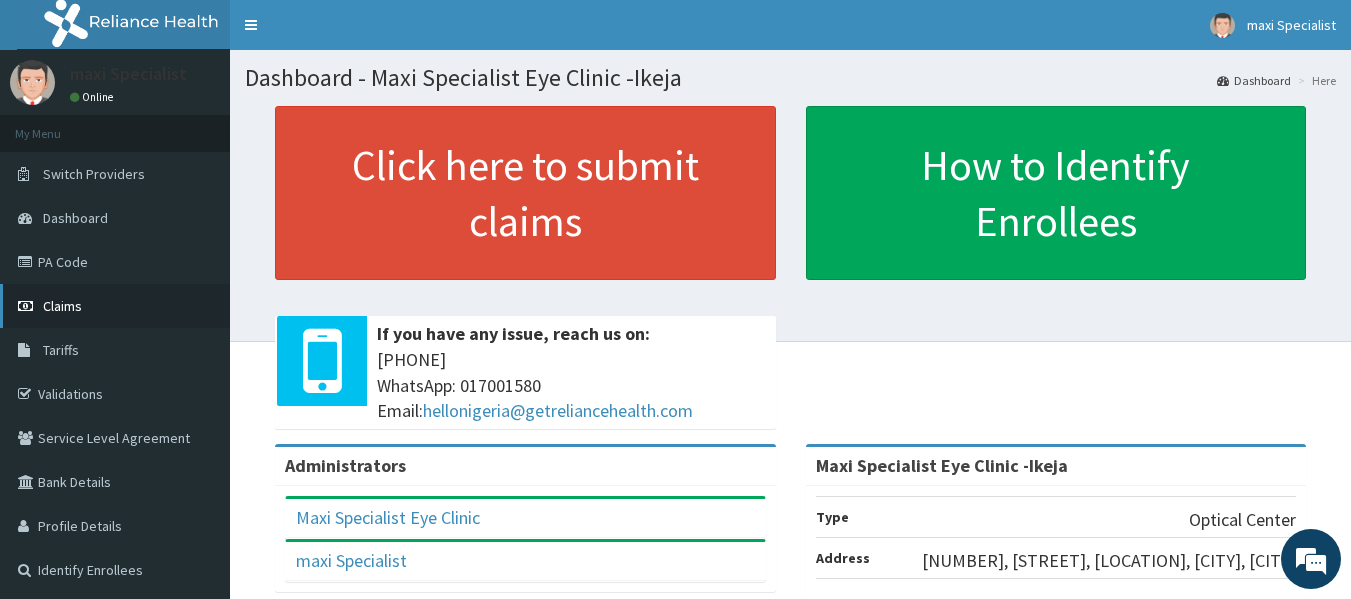 click on "Claims" at bounding box center [115, 306] 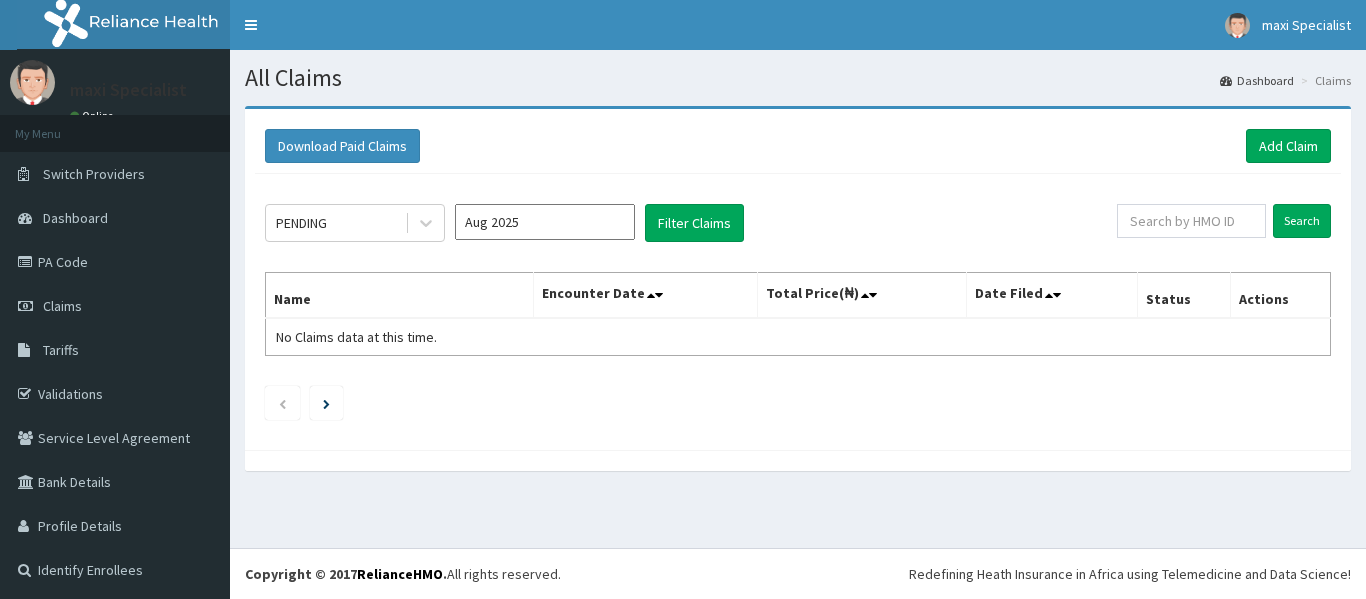 scroll, scrollTop: 0, scrollLeft: 0, axis: both 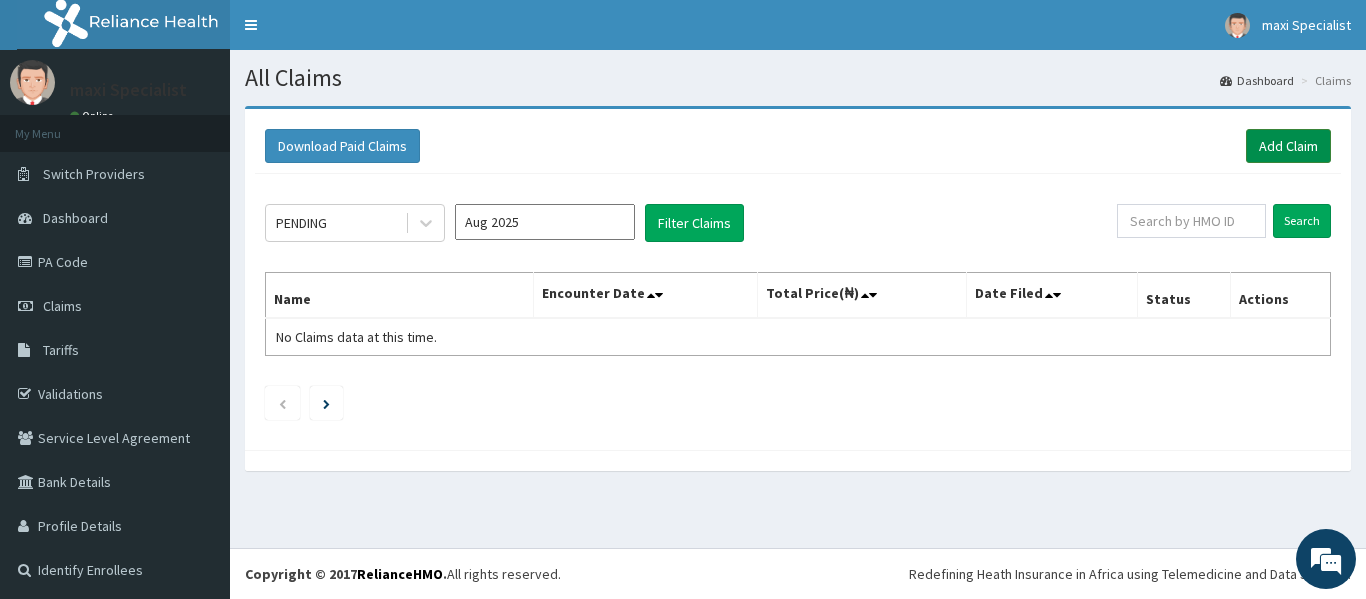 click on "Add Claim" at bounding box center (1288, 146) 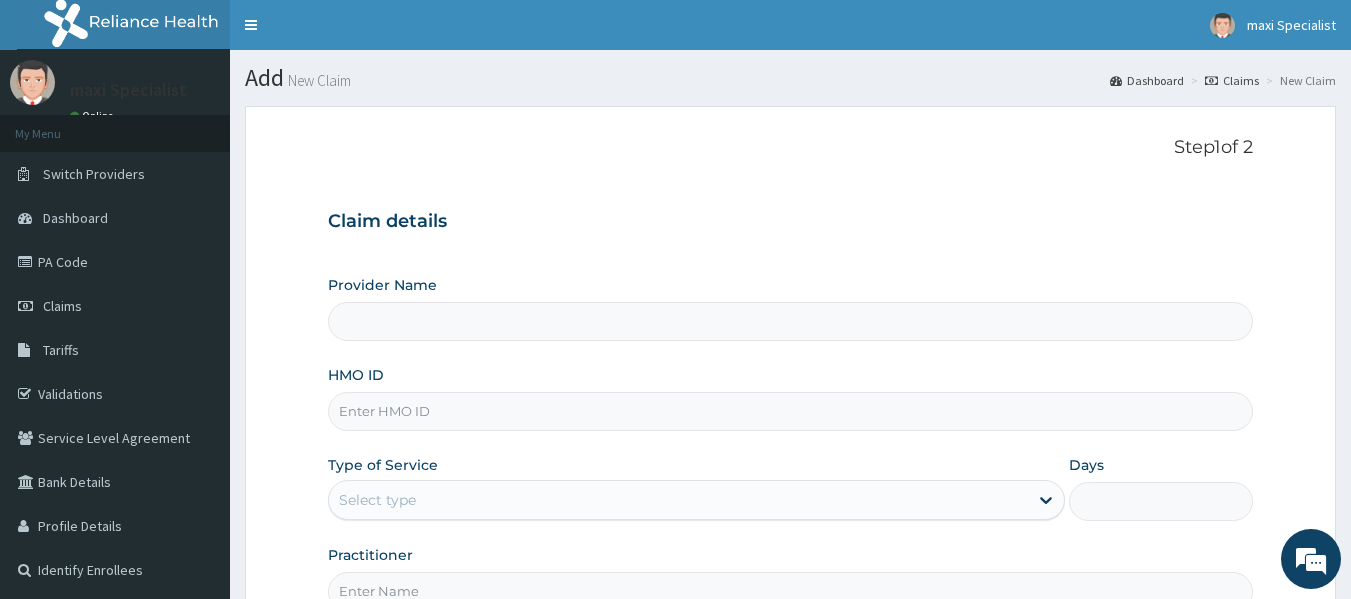 scroll, scrollTop: 0, scrollLeft: 0, axis: both 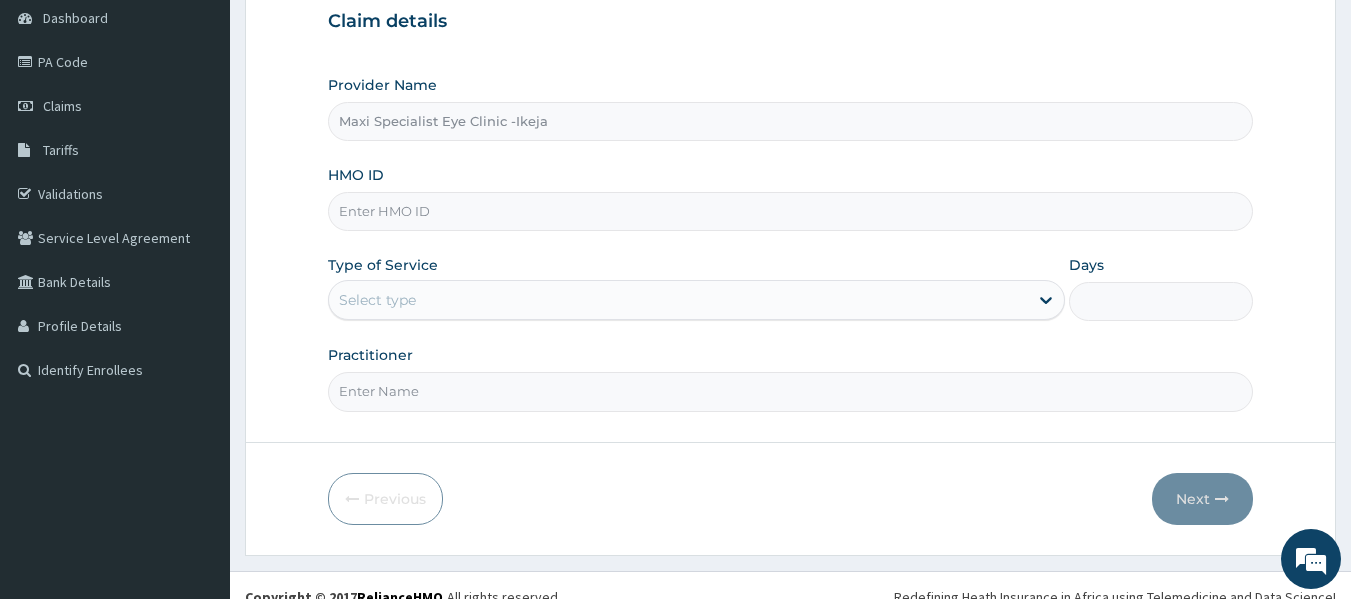 click on "HMO ID" at bounding box center (791, 211) 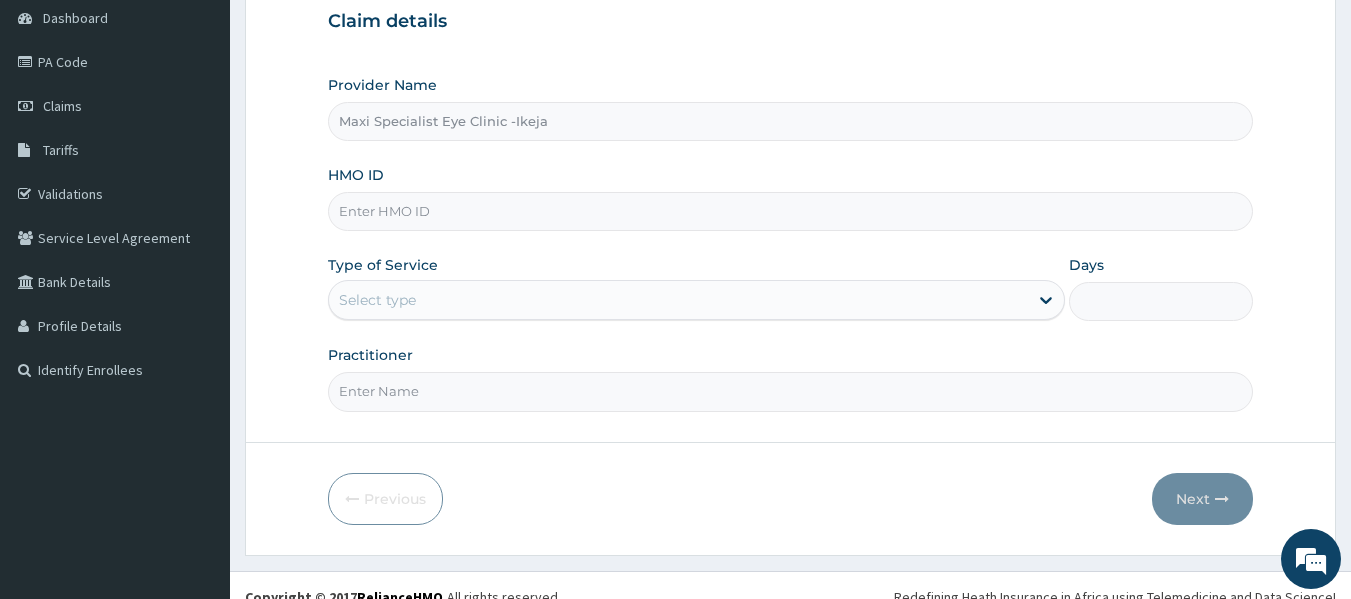 scroll, scrollTop: 0, scrollLeft: 0, axis: both 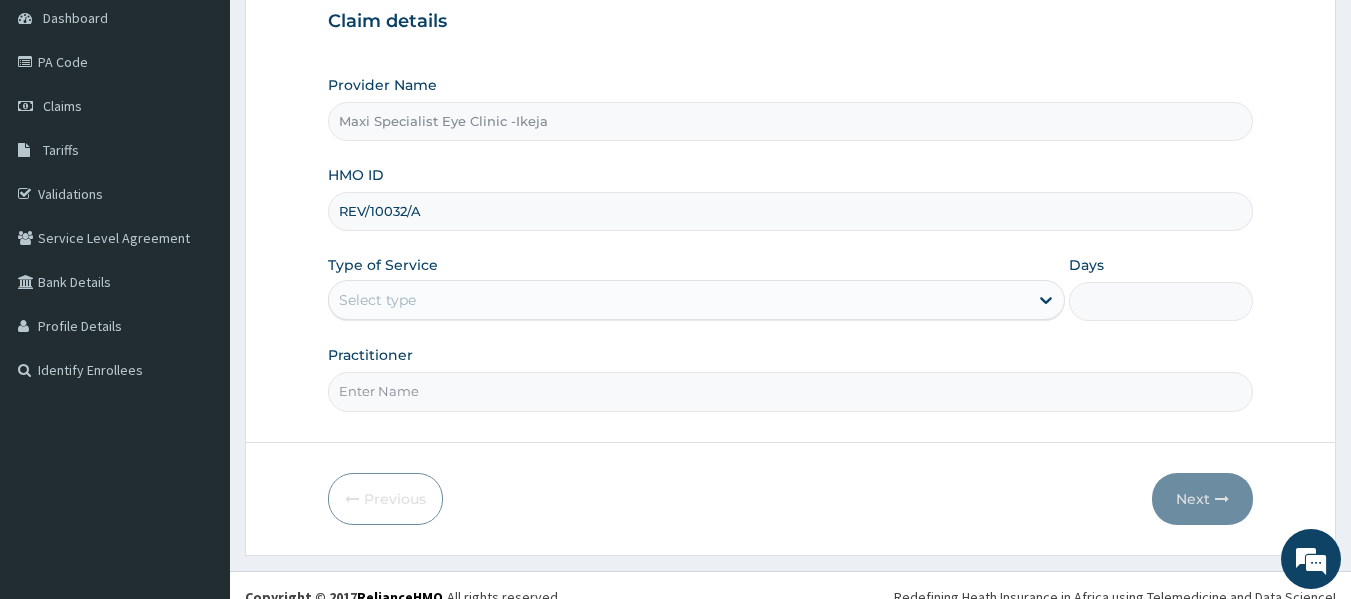 type on "REV/10032/A" 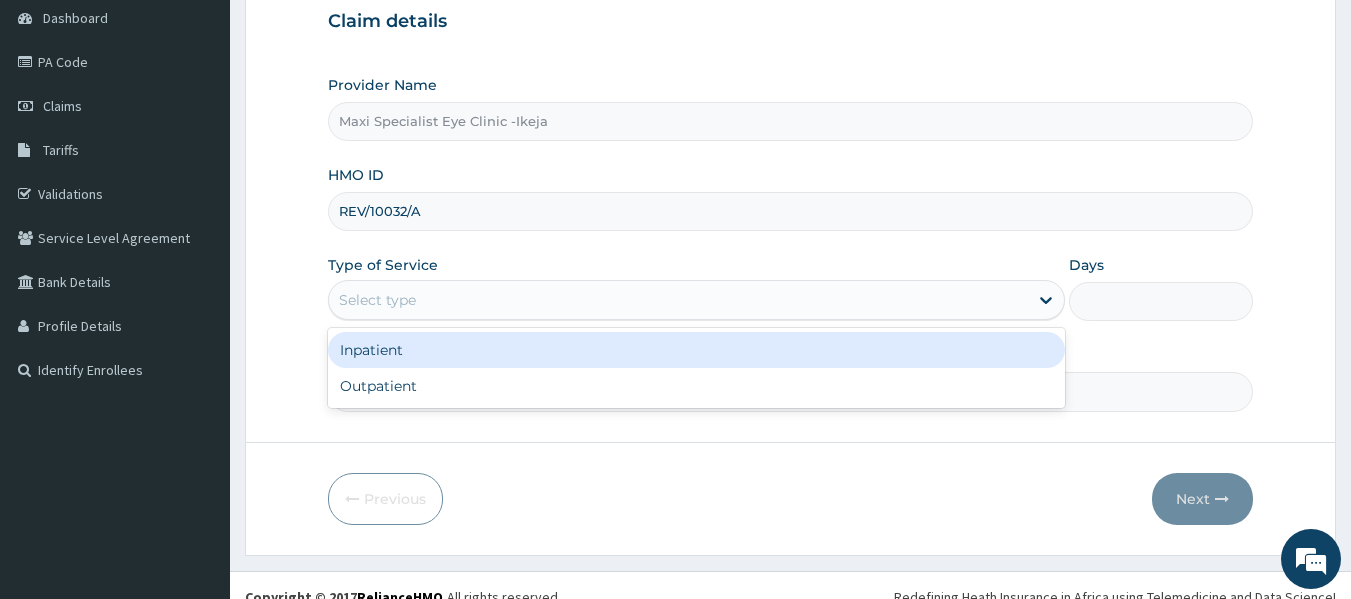 click on "Select type" at bounding box center (678, 300) 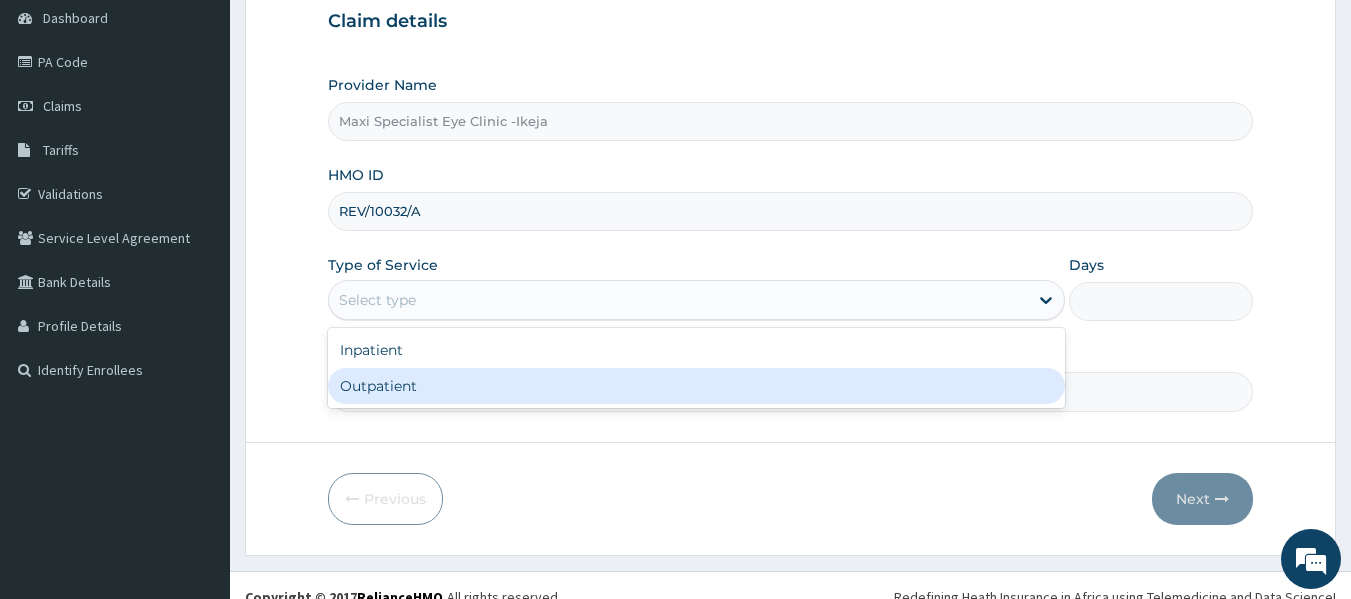 click on "Outpatient" at bounding box center (696, 386) 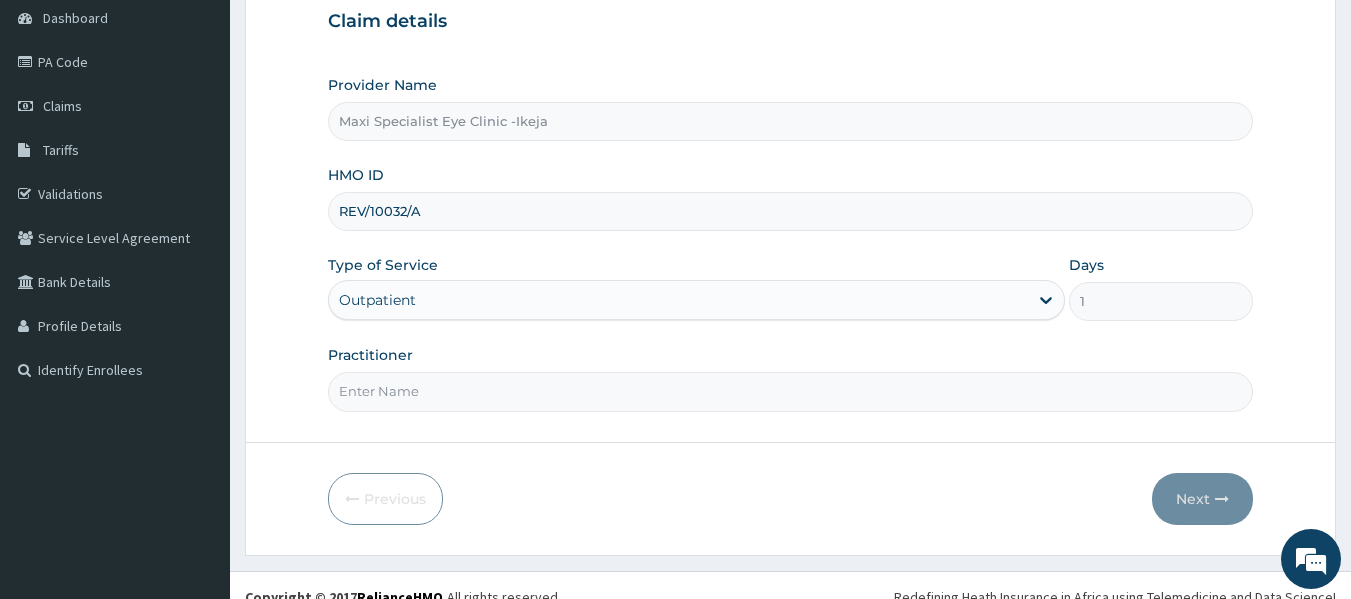 click on "Practitioner" at bounding box center [791, 391] 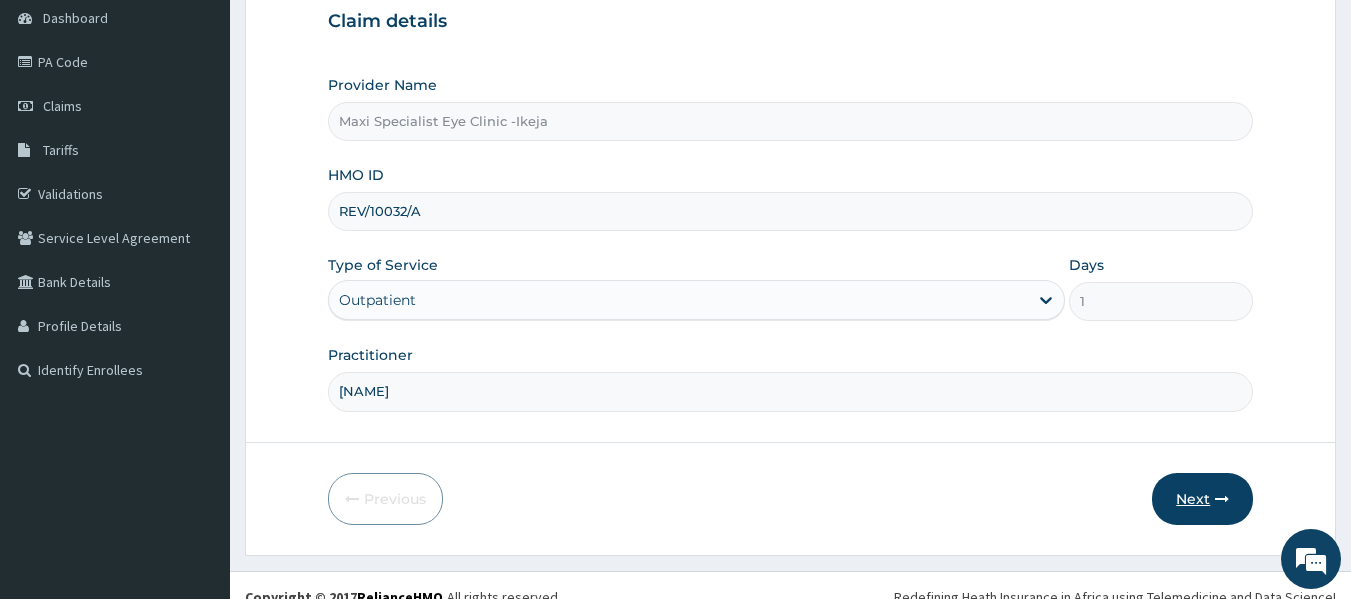 type on "PHILOMENA" 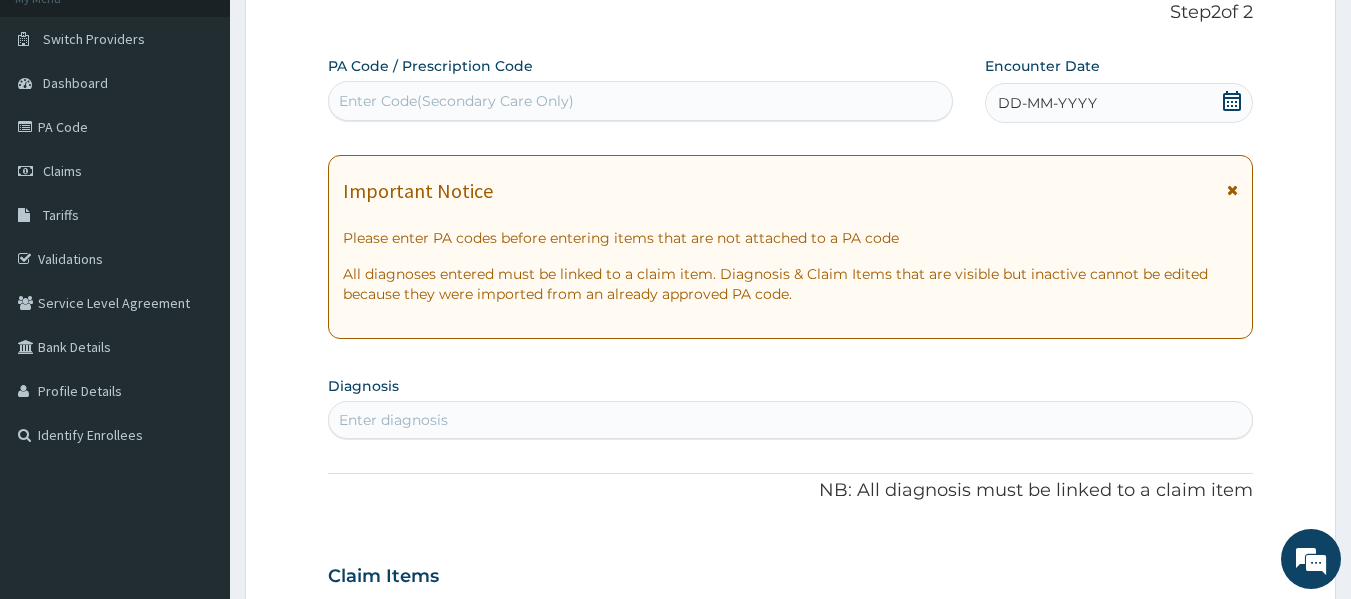 scroll, scrollTop: 100, scrollLeft: 0, axis: vertical 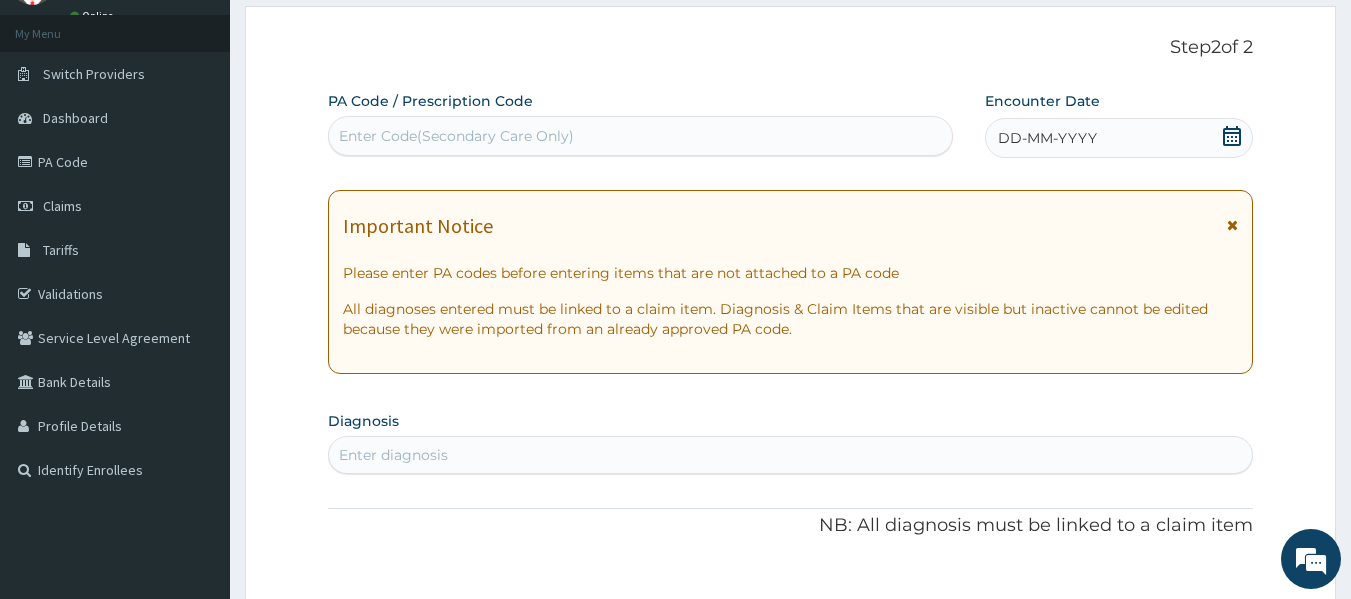 click on "PA Code / Prescription Code Enter Code(Secondary Care Only)" at bounding box center (641, 123) 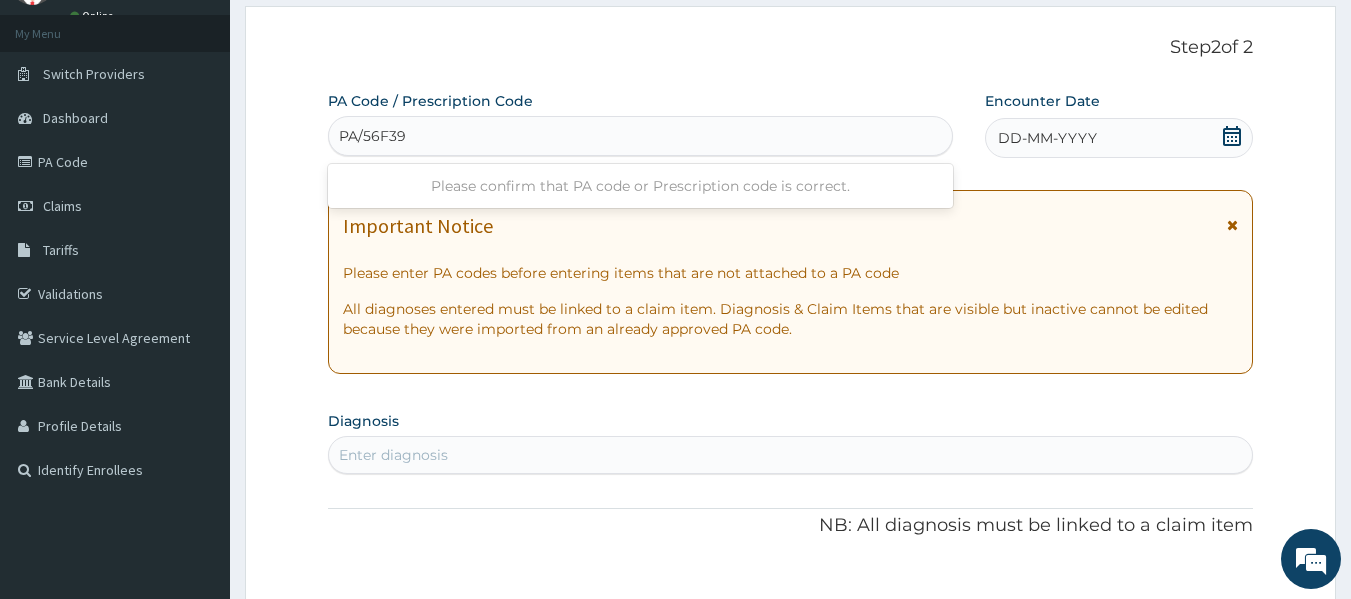 type on "PA/56F39E" 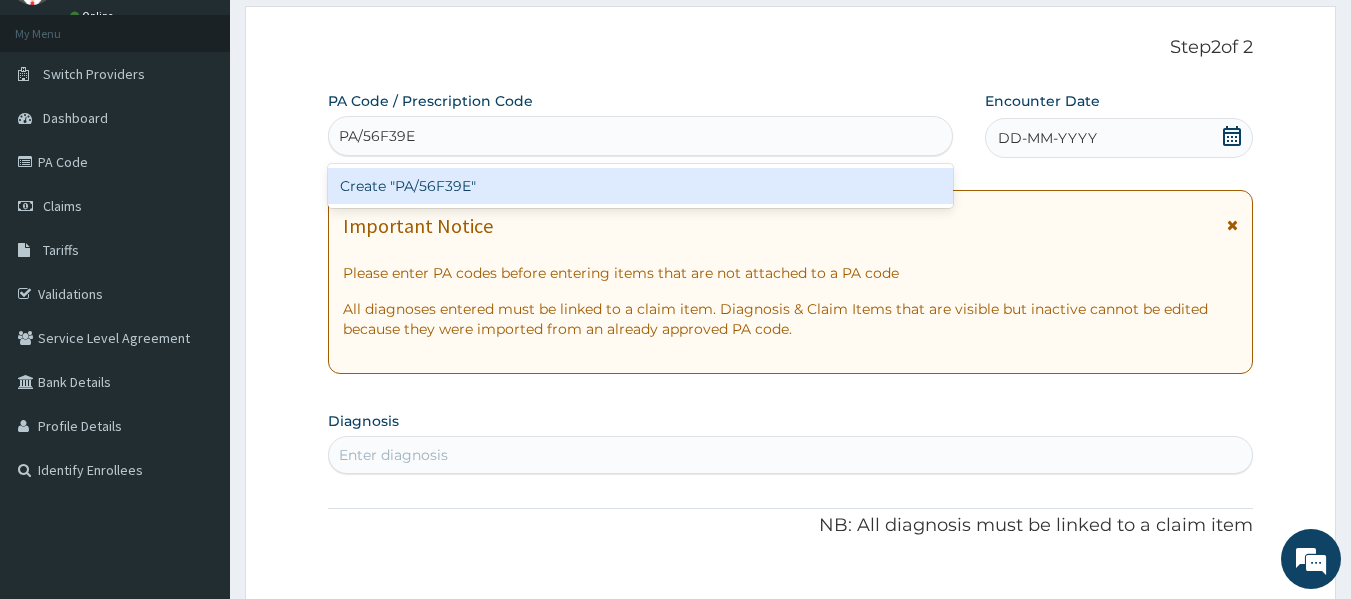 click on "Create "PA/56F39E"" at bounding box center [641, 186] 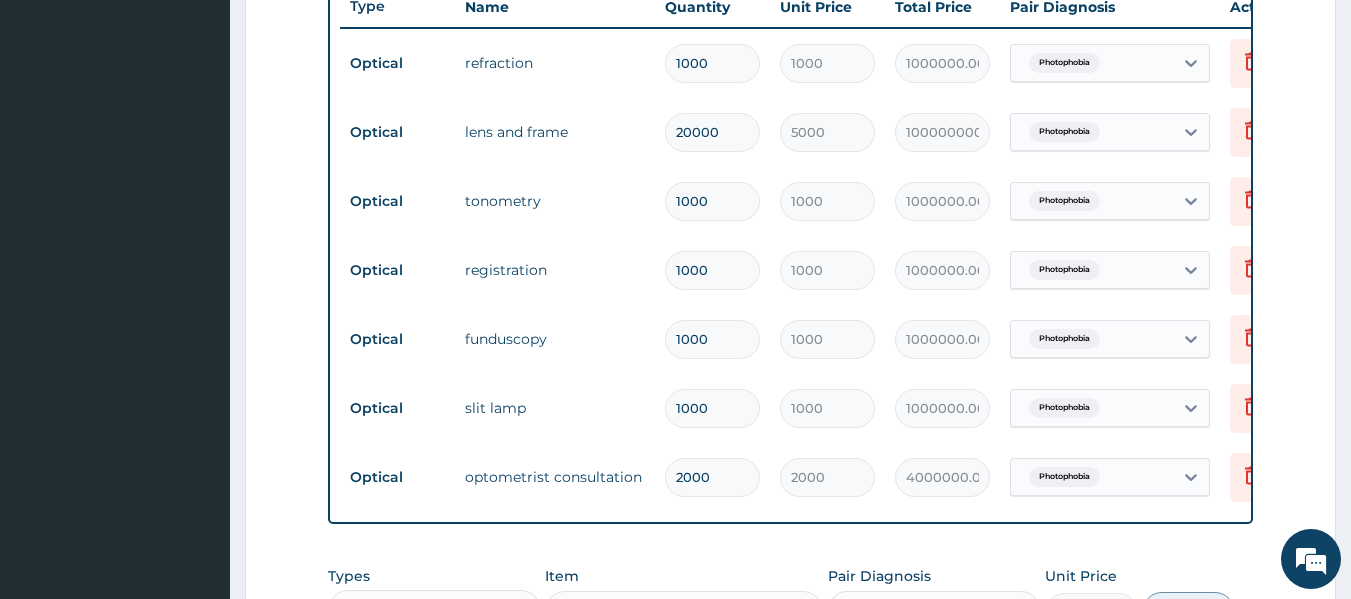 scroll, scrollTop: 647, scrollLeft: 0, axis: vertical 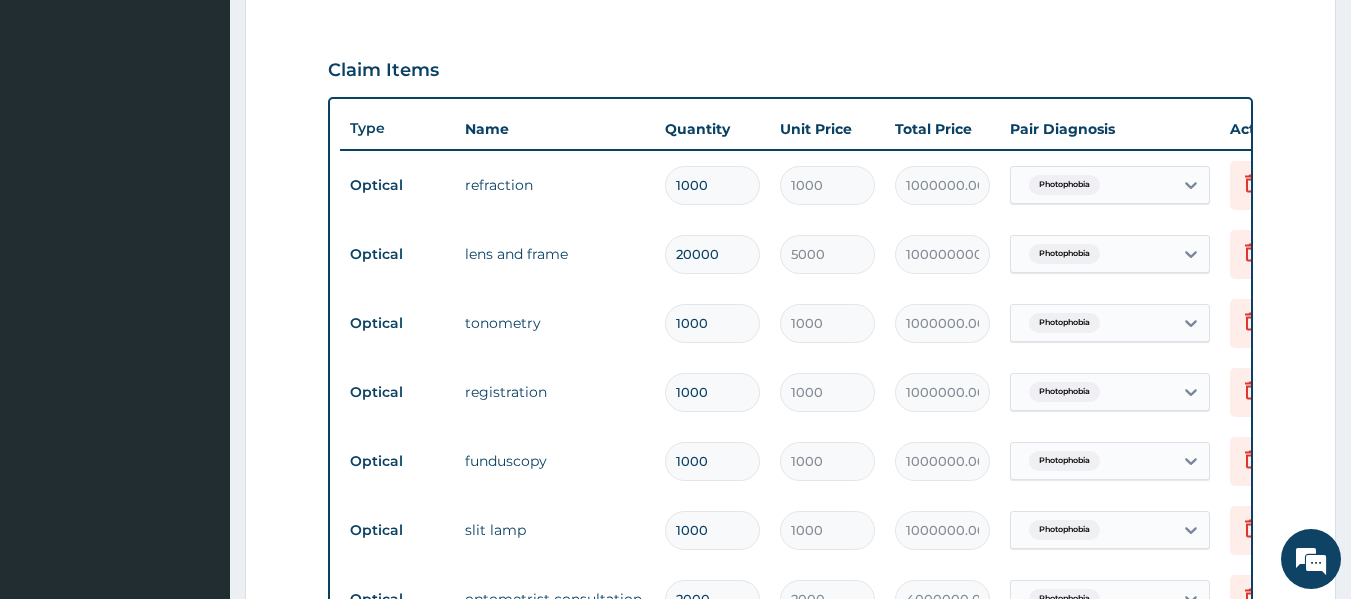 click on "20000" at bounding box center [712, 254] 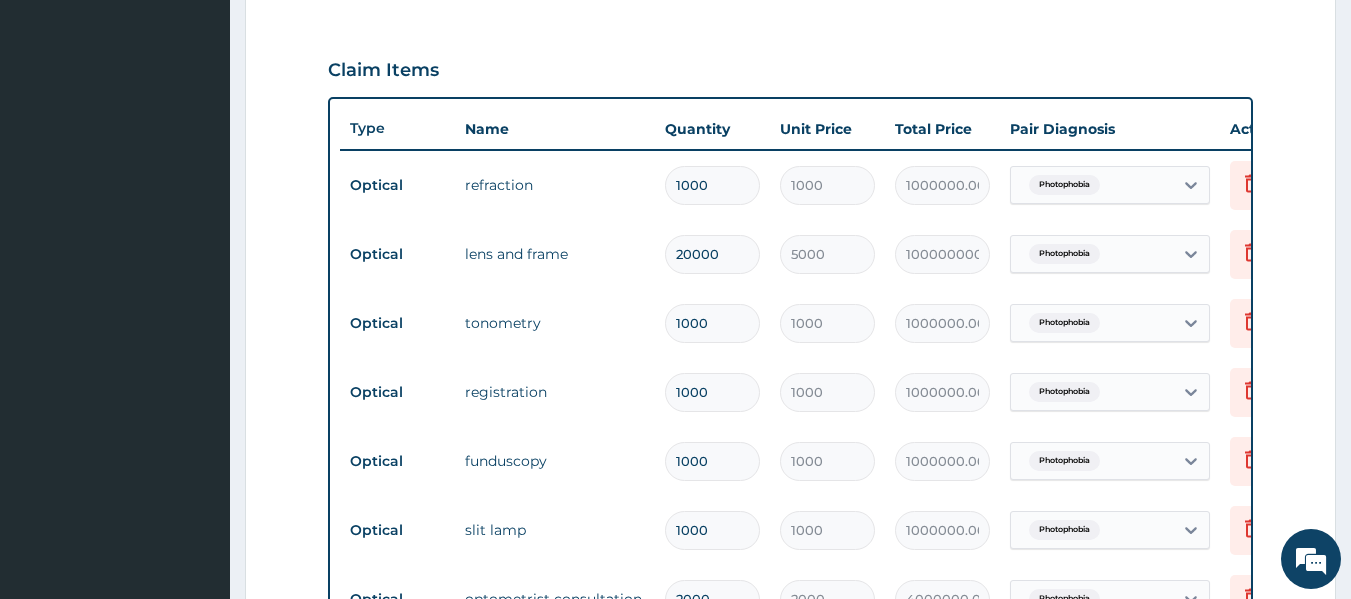type on "2000" 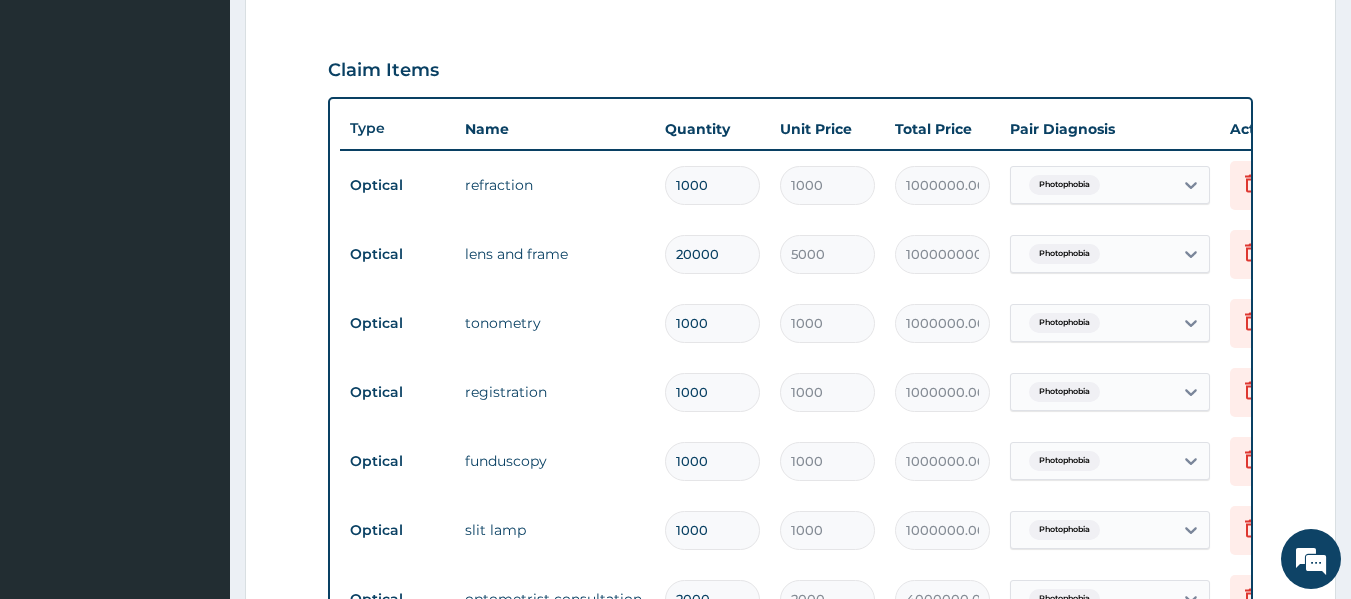 type on "10000000.00" 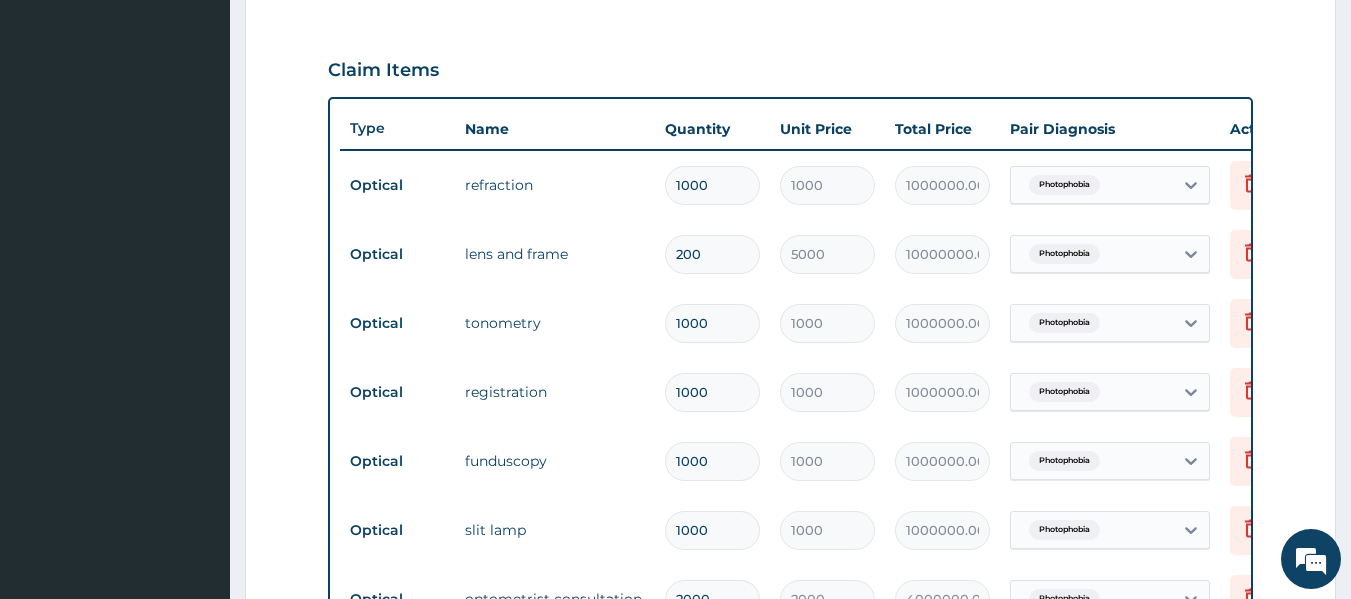 type on "20" 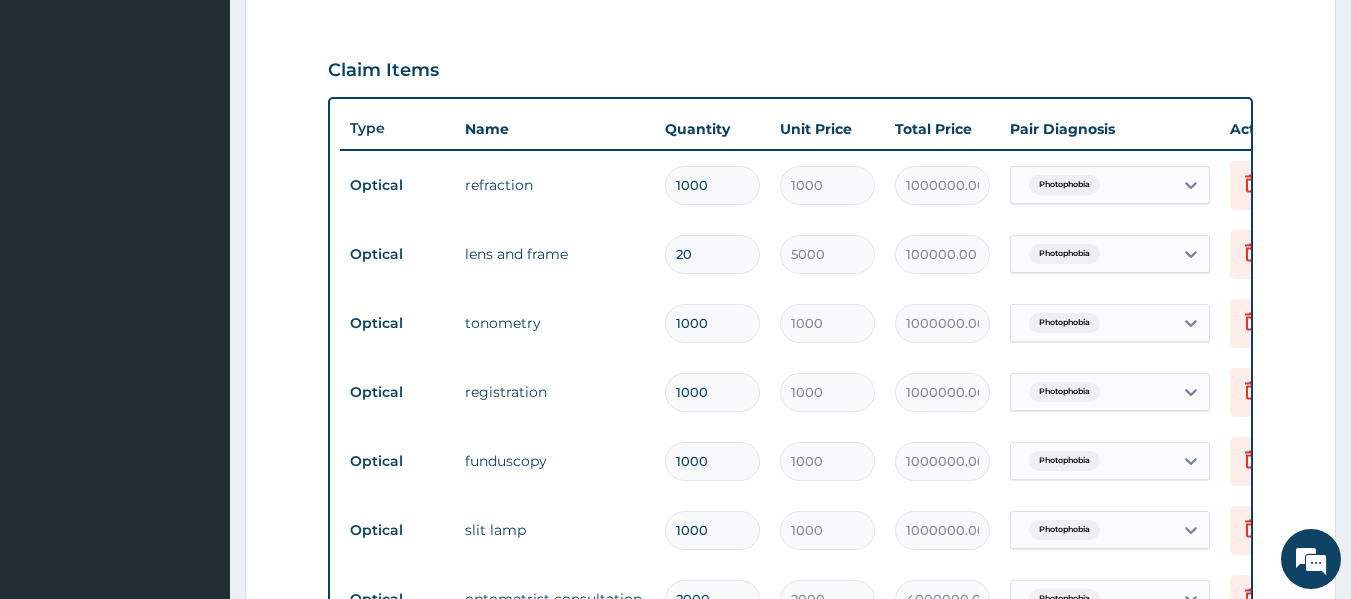 type on "2" 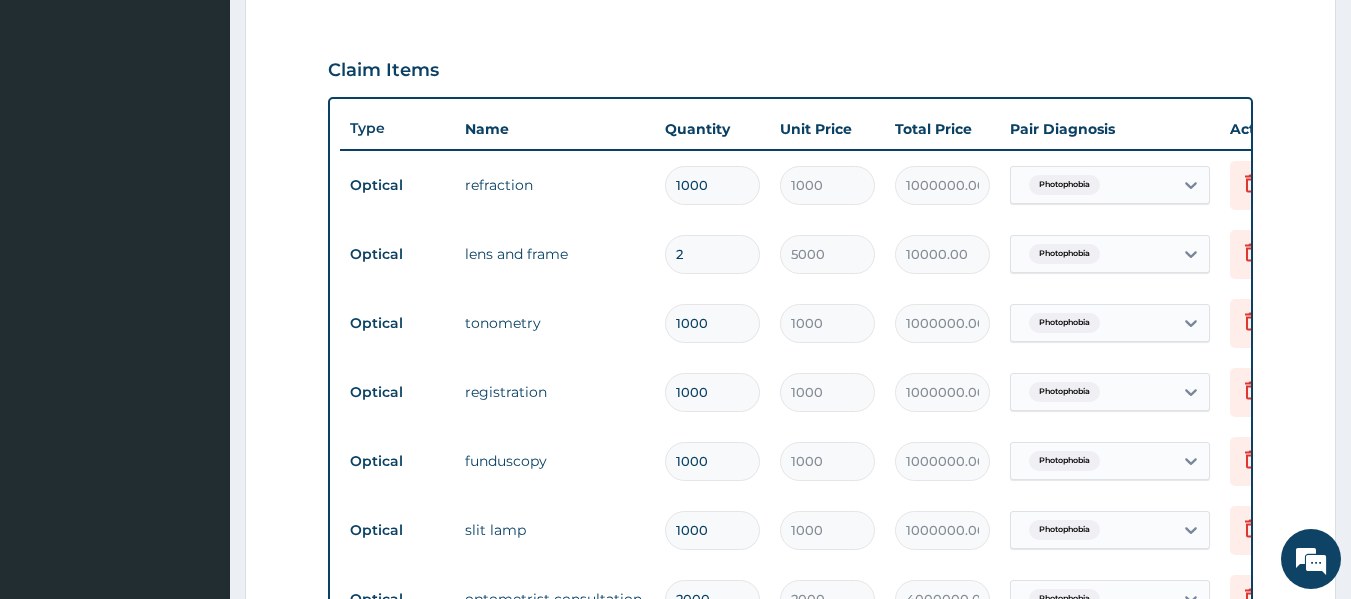 type 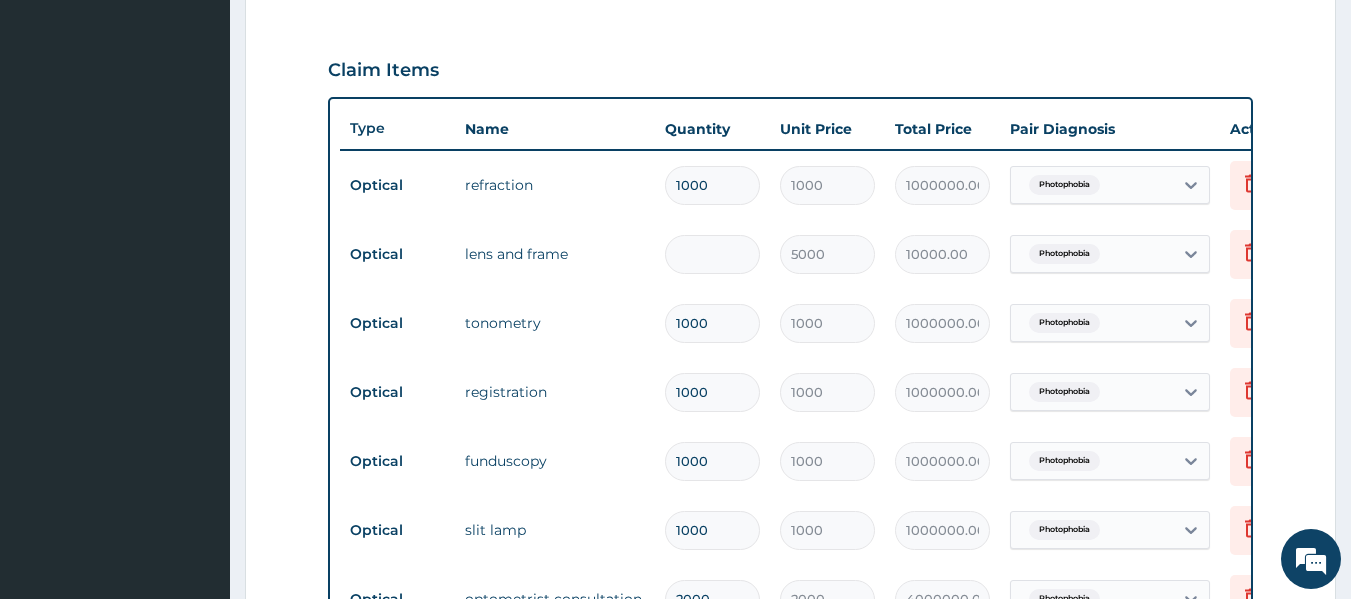 type on "0.00" 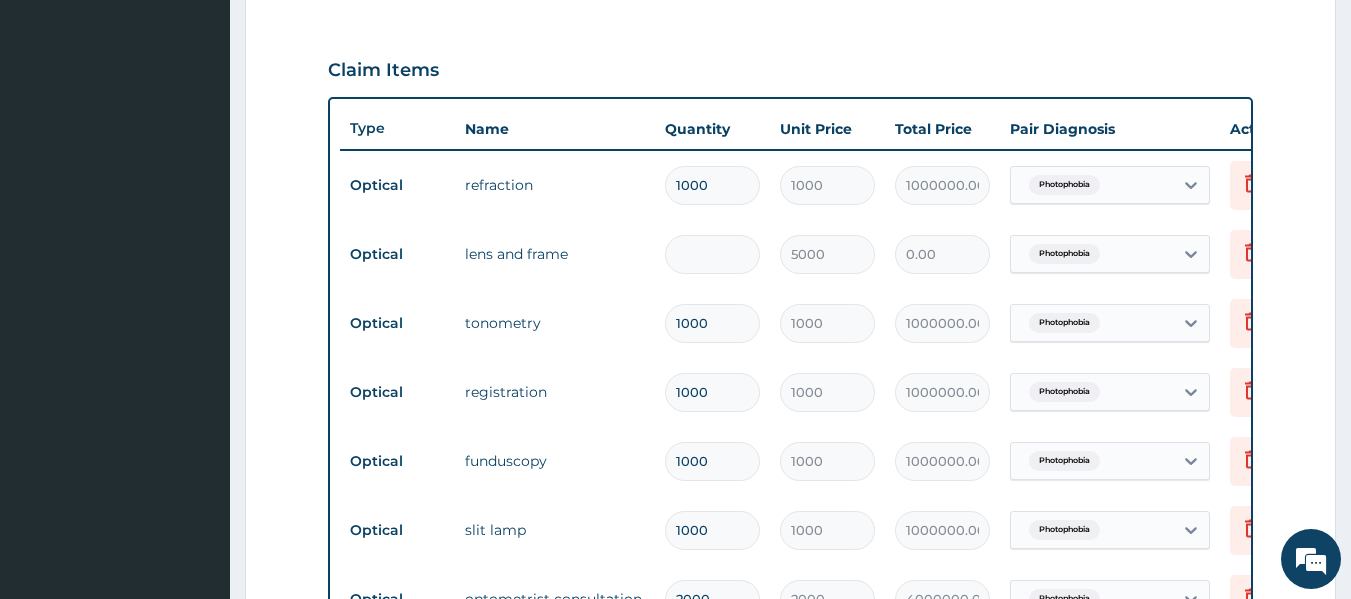 type on "1" 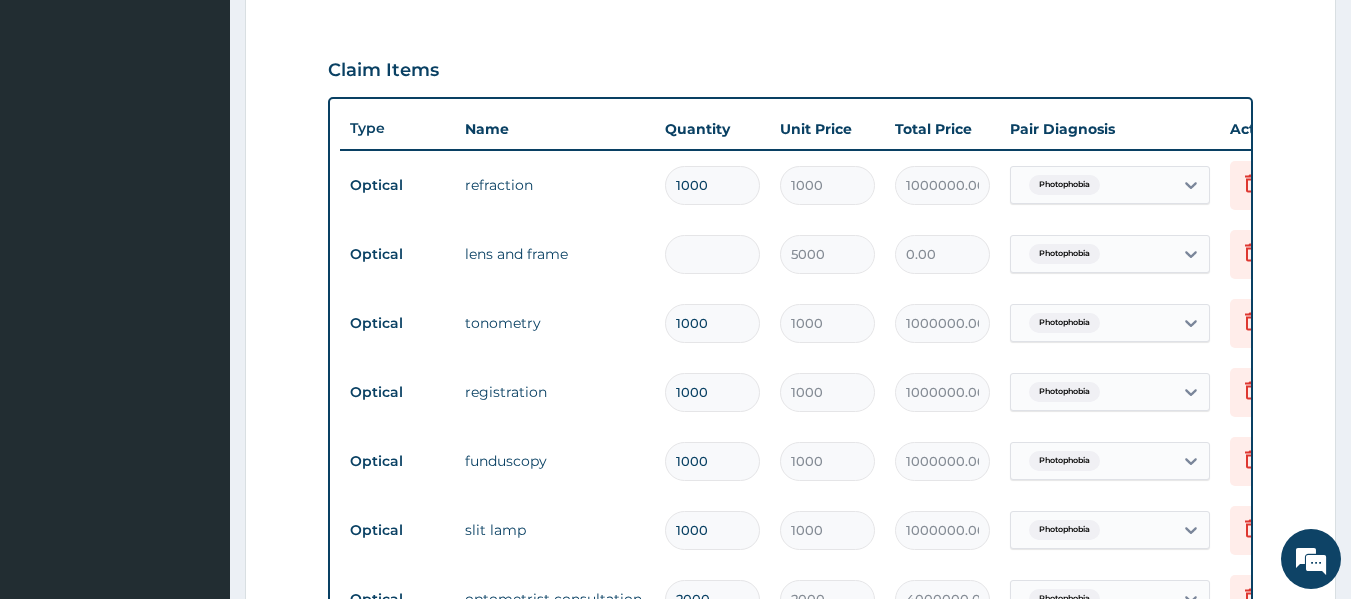 type on "5000.00" 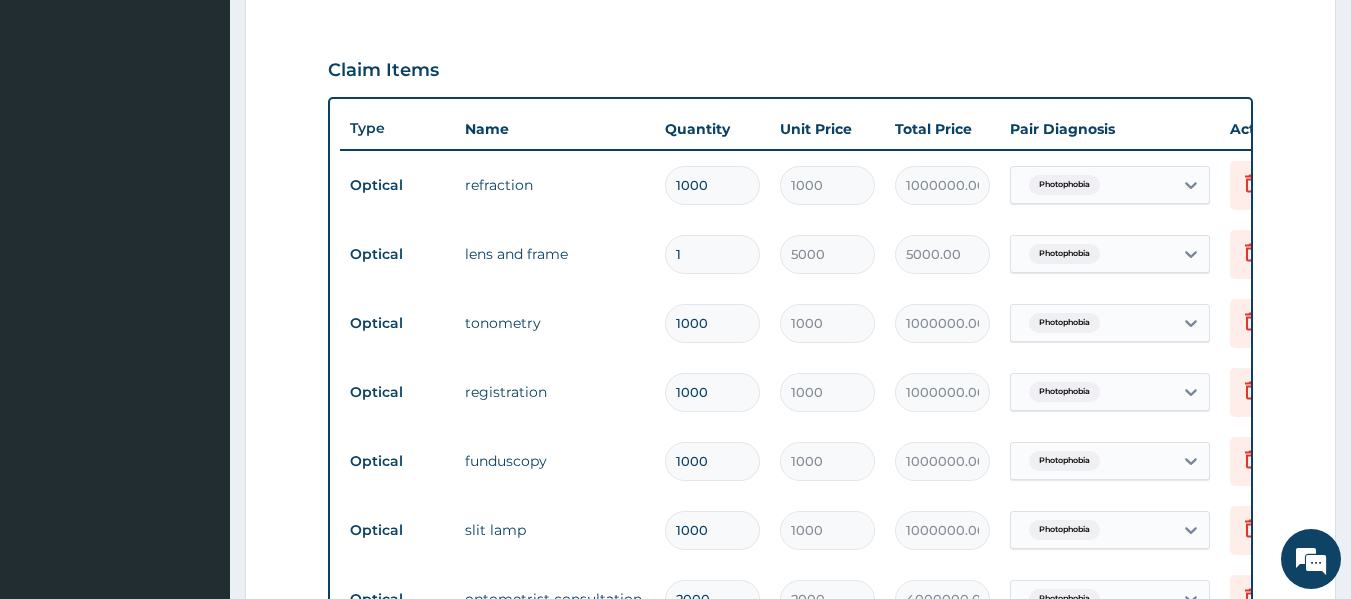 type on "10" 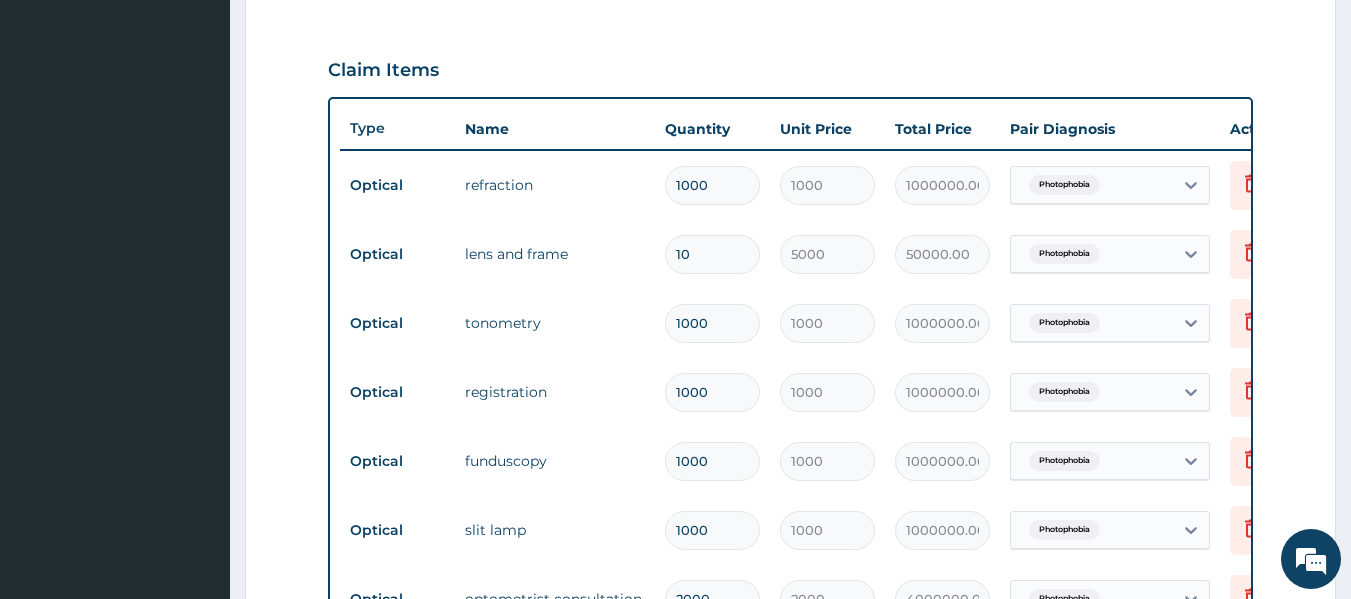 type on "100" 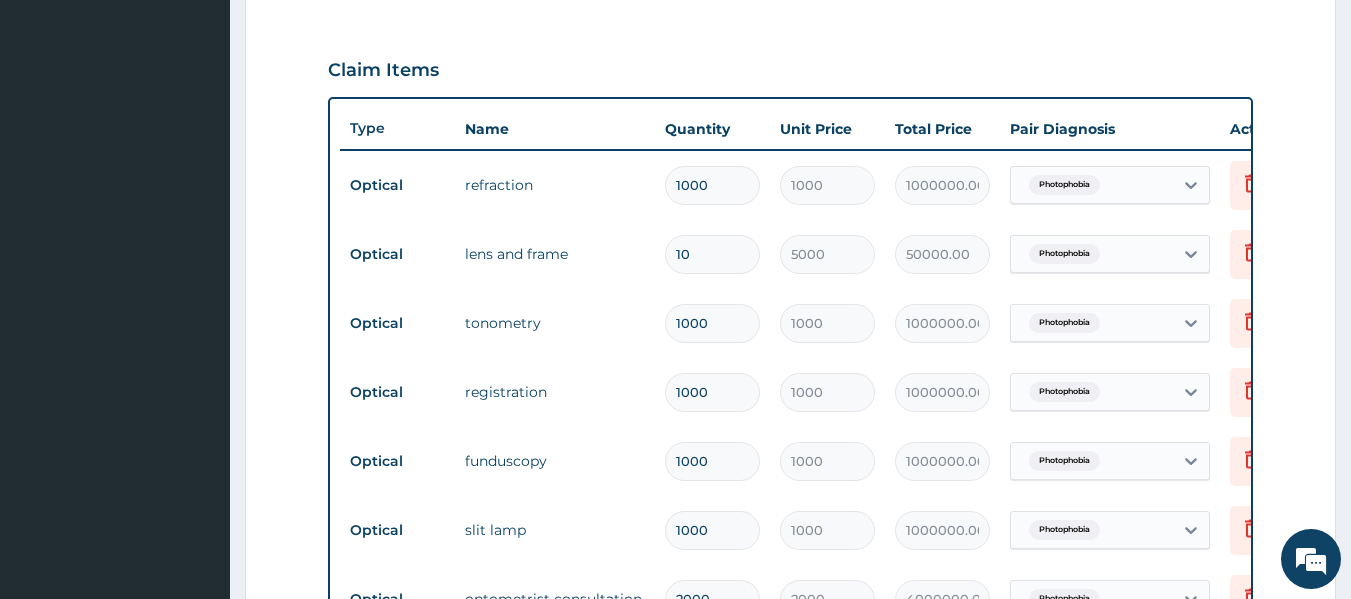 type on "500000.00" 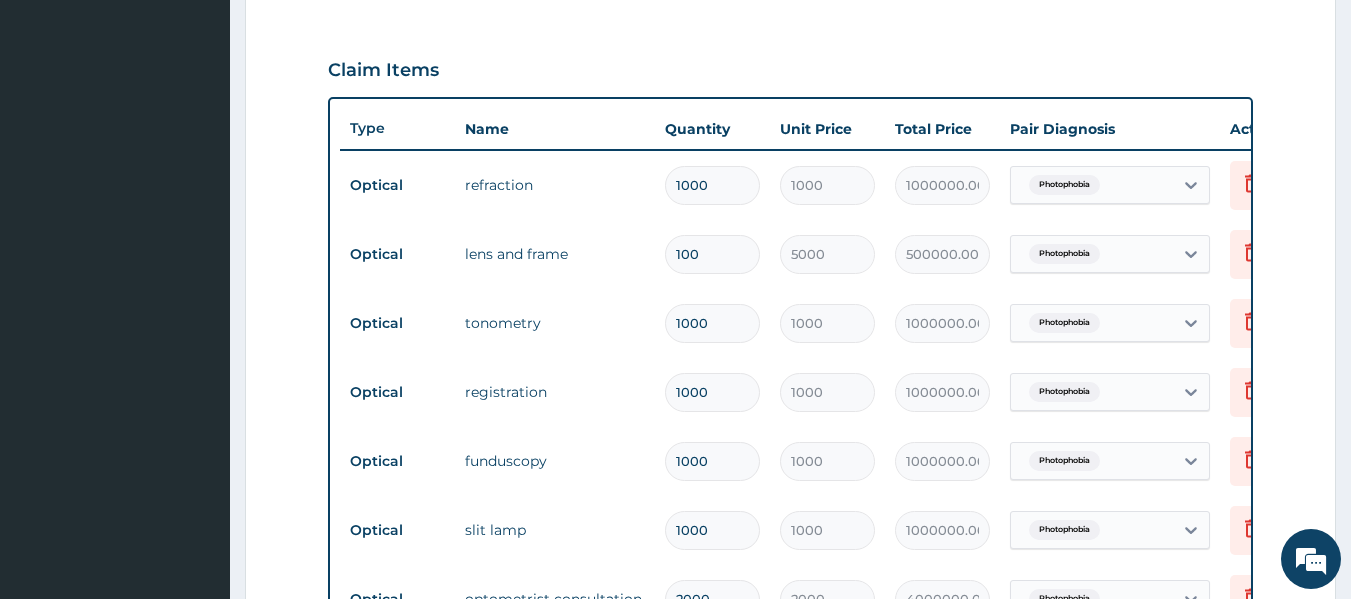 type on "1000" 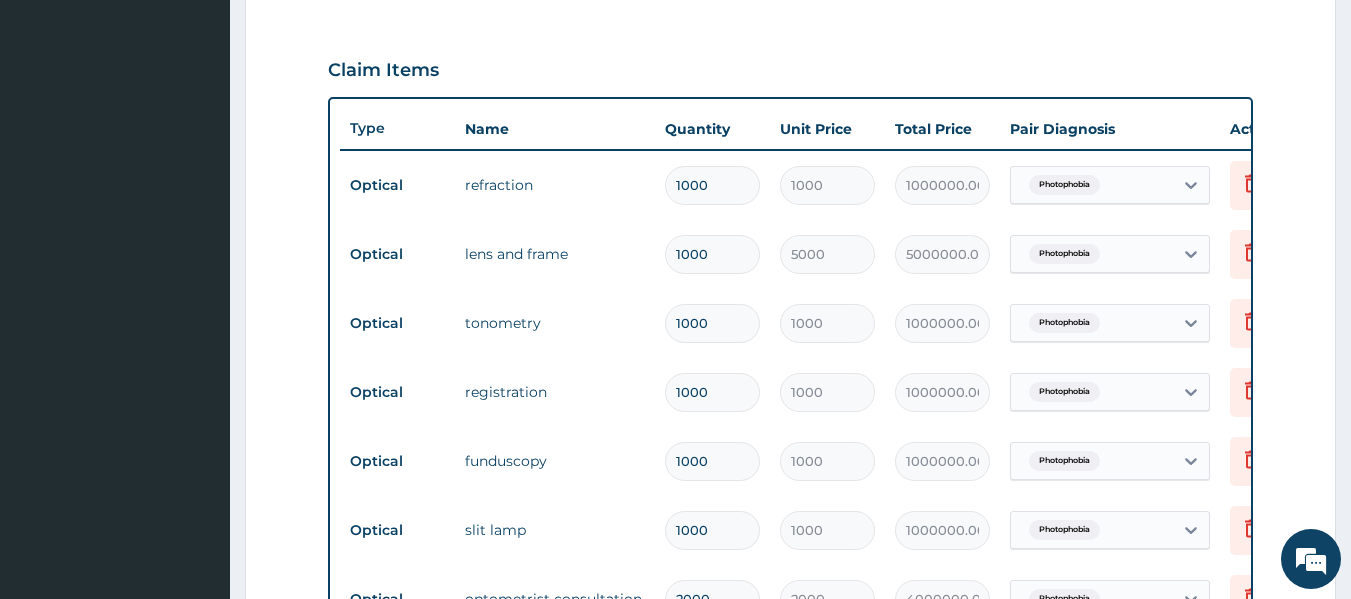 type on "10000" 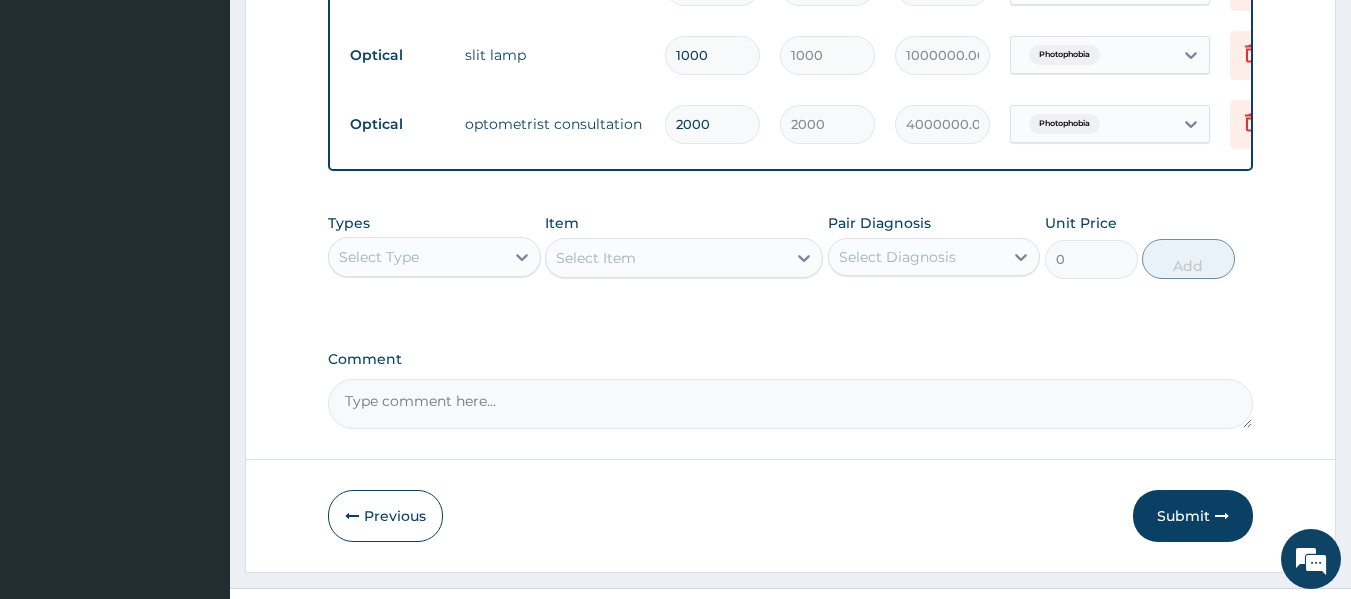 scroll, scrollTop: 1177, scrollLeft: 0, axis: vertical 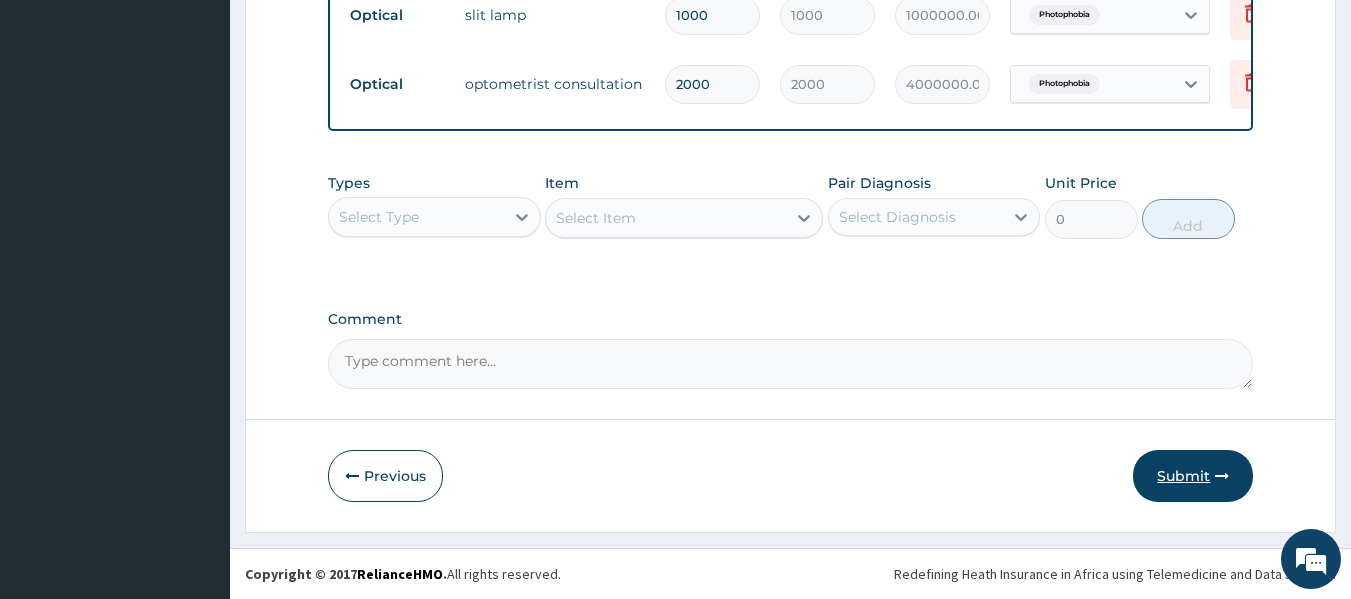 type on "10000" 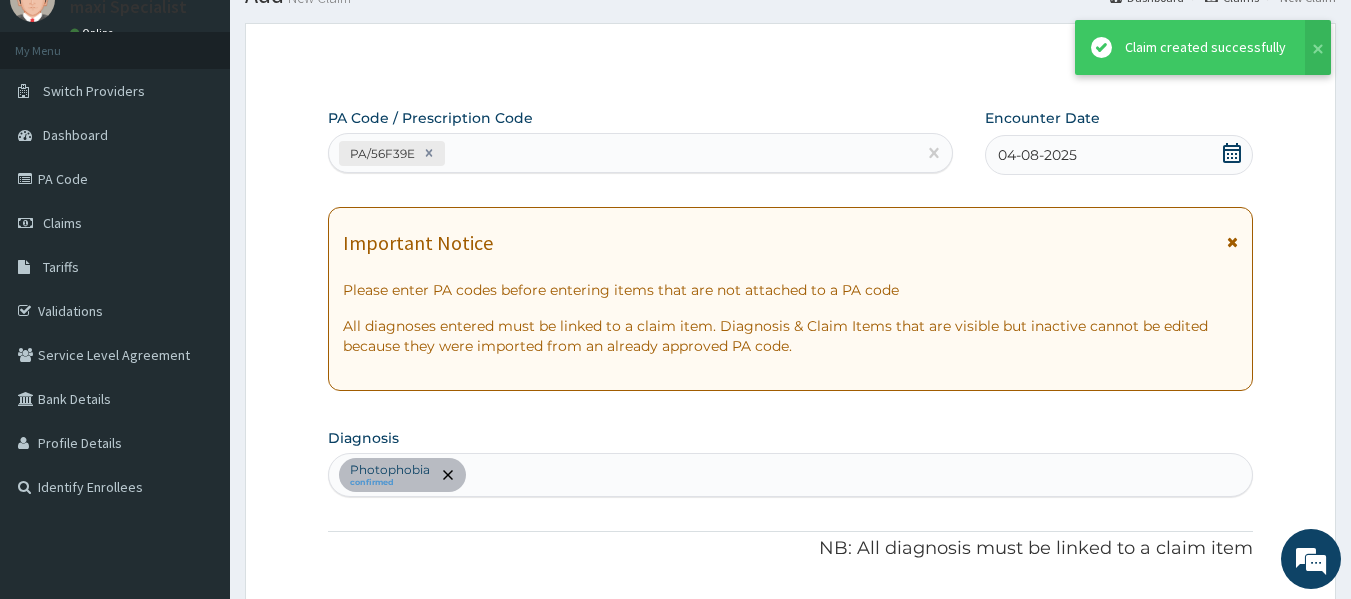 scroll, scrollTop: 1177, scrollLeft: 0, axis: vertical 